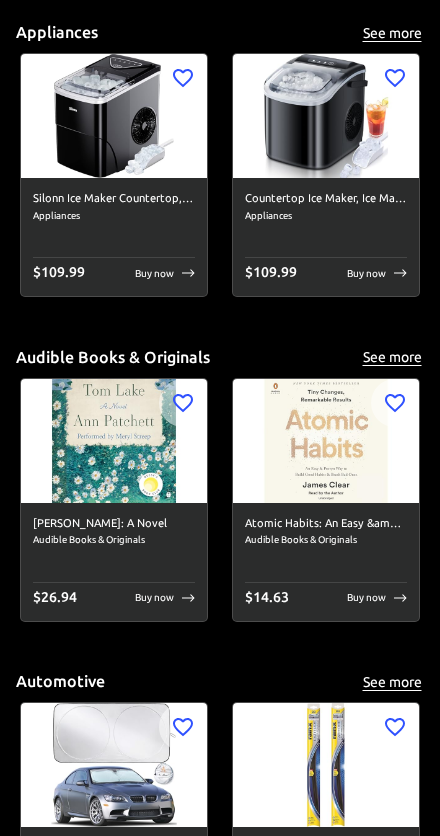 scroll, scrollTop: 0, scrollLeft: 0, axis: both 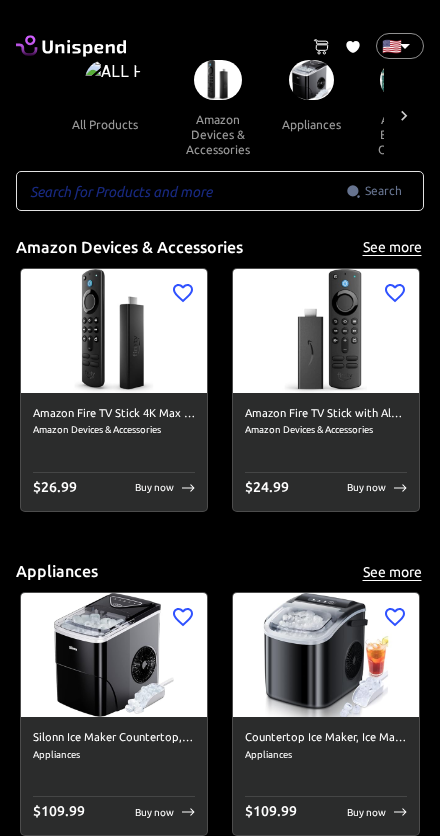 click on "amazon devices & accessories" at bounding box center (218, 134) 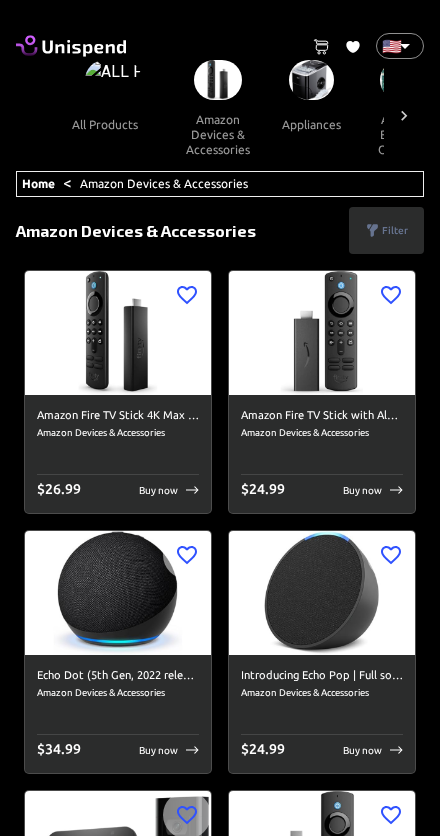 click on "0 Cart 0 Favorites 🇺🇸 US ​ all products amazon devices & accessories appliances audible books & originals automotive baby books camera & photo products cell phones & accessories climate pledge friendly clothing, shoes & jewelry computers & accessories electronics entertainment collectibles grocery & gourmet food handmade products health & household home & kitchen industrial & scientific musical instruments kitchen & dining pet supplies sports & outdoors amazon renewed apps & games arts, crafts & sewing beauty & personal care cds & vinyl mobile money fashion airtime swap crypto Home    <  Amazon Devices & Accessories ​ Search ​   Filter Clear filters Price range   $ 1  -  $25 $ 26  -  $50 $ 51  -  $100 $ 101  -  $500 $ 501  -  more Category   (1) Amazon Devices & Accessories Appliances Audible Books & Originals Automotive Baby Books Camera & Photo Products Cell Phones & Accessories Climate Pledge Friendly Clothing, Shoes & Jewelry Computers & Accessories Electronics Entertainment Collectibles     $" at bounding box center (220, 6697) 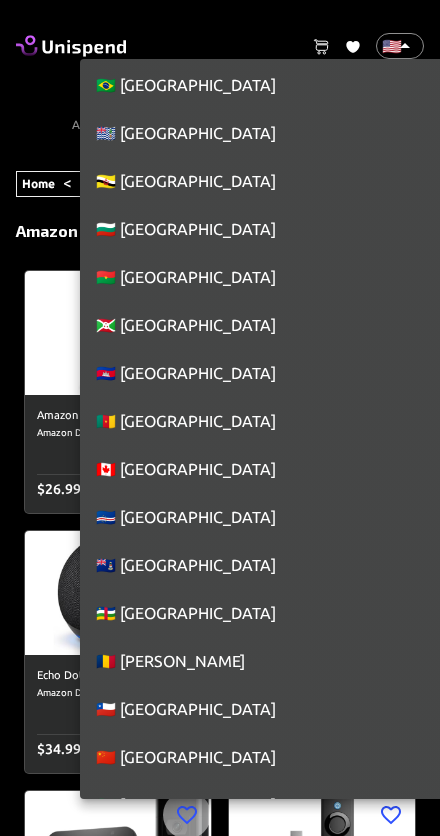 scroll, scrollTop: 1456, scrollLeft: 0, axis: vertical 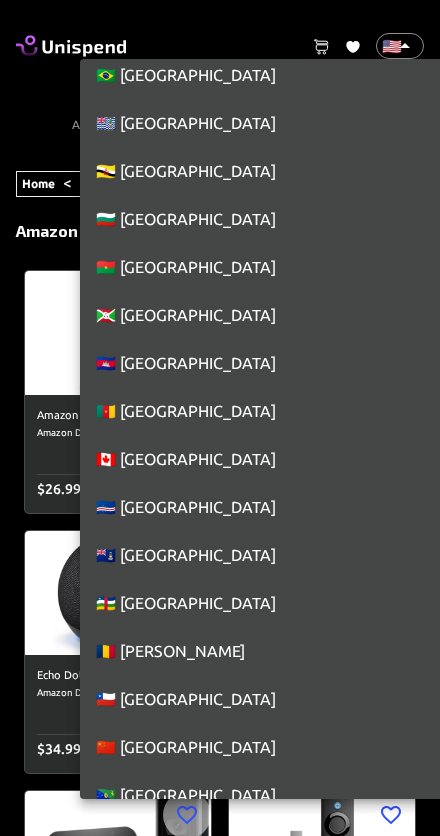 click on "🇨🇦 [GEOGRAPHIC_DATA]" at bounding box center [284, 459] 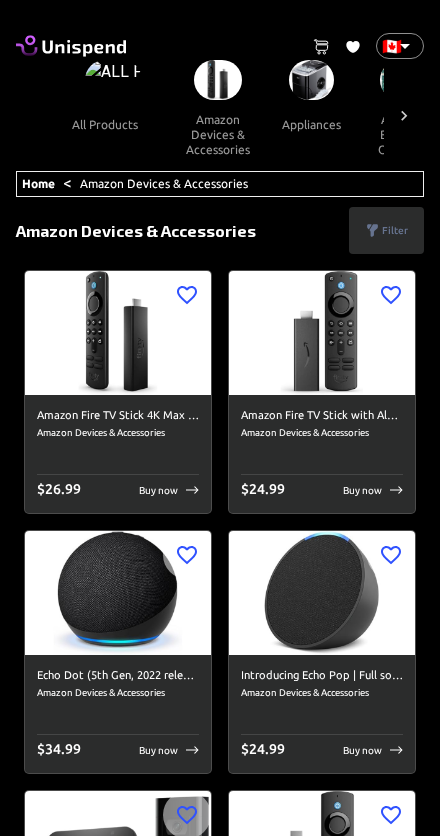 click on "Amazon Fire TV Stick 4K Max streaming device, Wi-Fi 6, Alexa Voice Remote (includes TV controls)   Amazon Devices & Accessories $ 26.99 Buy now" at bounding box center [118, 454] 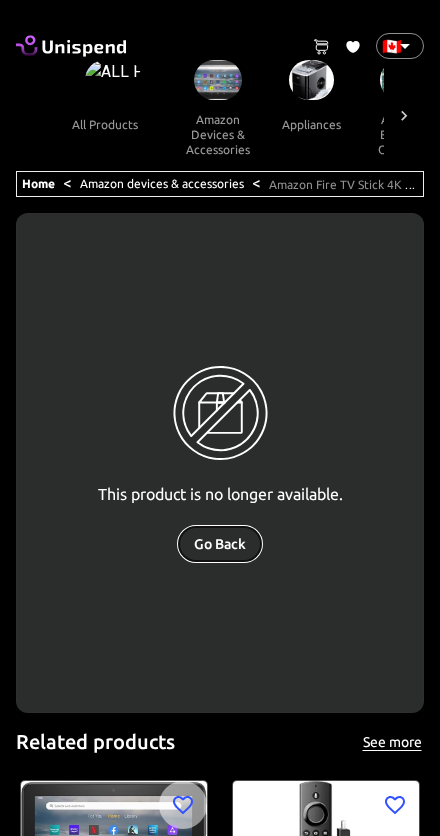 click on "Go Back" at bounding box center [220, 544] 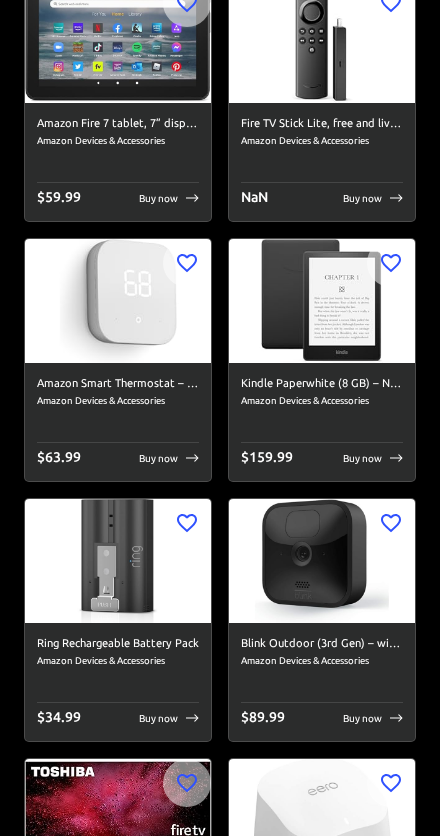 scroll, scrollTop: 425, scrollLeft: 0, axis: vertical 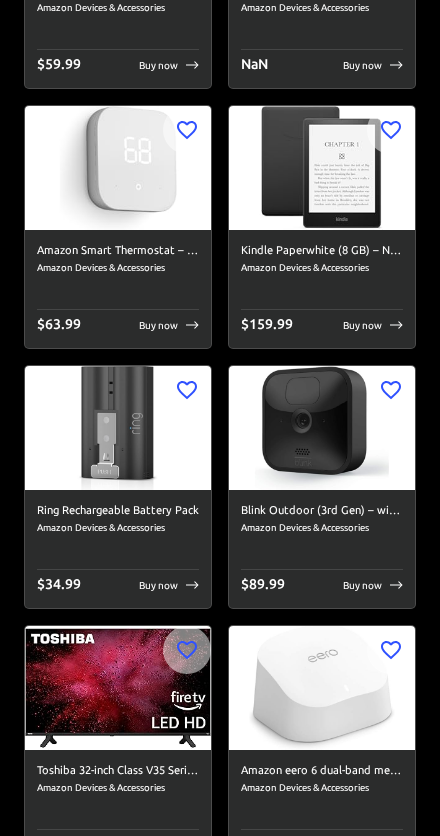 click on "Buy now" at bounding box center (158, 325) 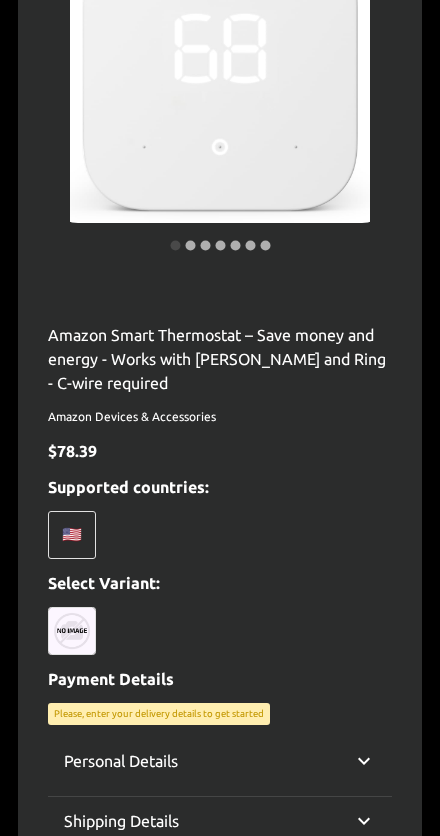scroll, scrollTop: 322, scrollLeft: 0, axis: vertical 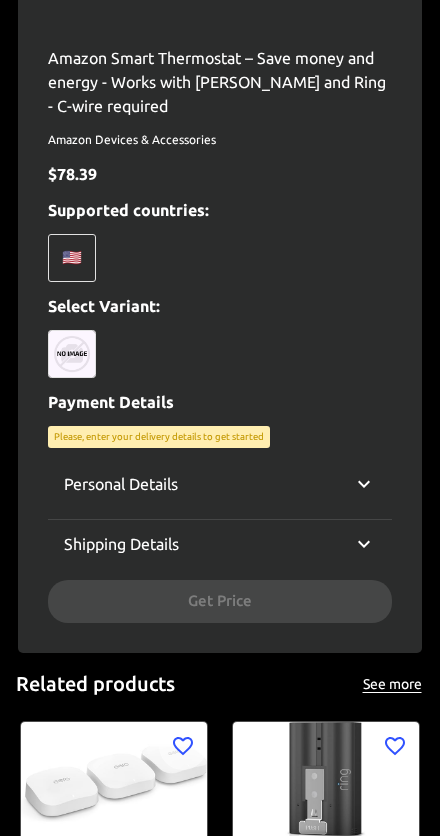 click on "Personal Details" at bounding box center [220, 484] 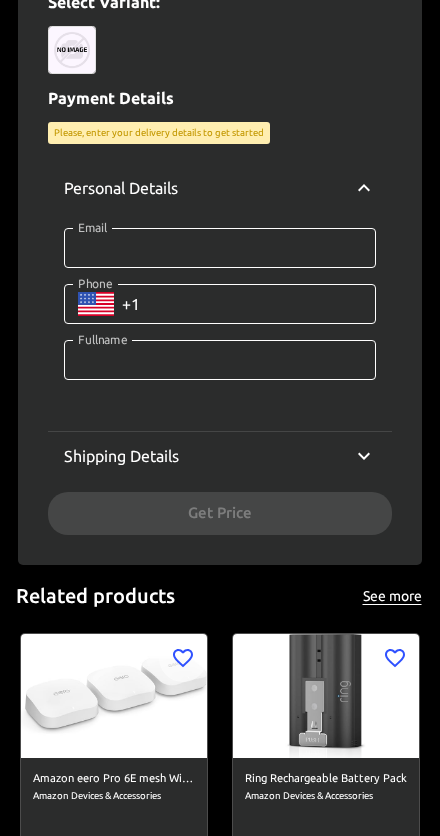 scroll, scrollTop: 910, scrollLeft: 0, axis: vertical 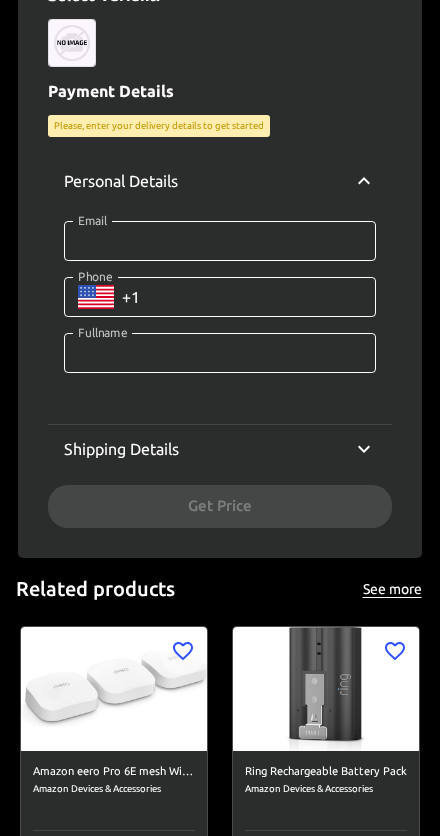 click 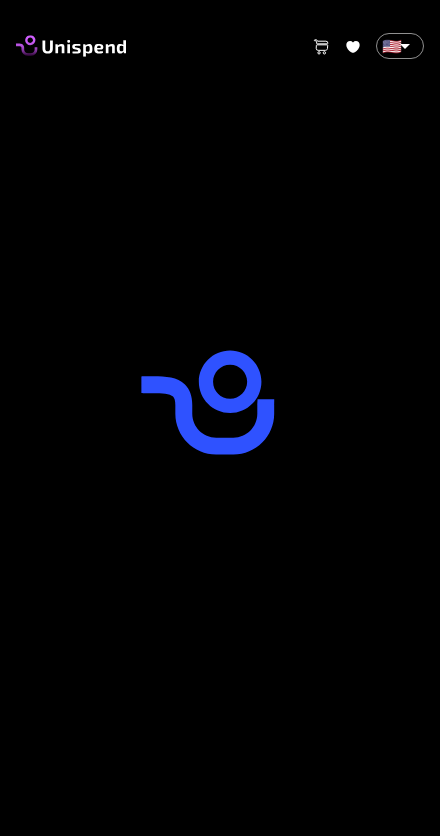 scroll, scrollTop: 0, scrollLeft: 0, axis: both 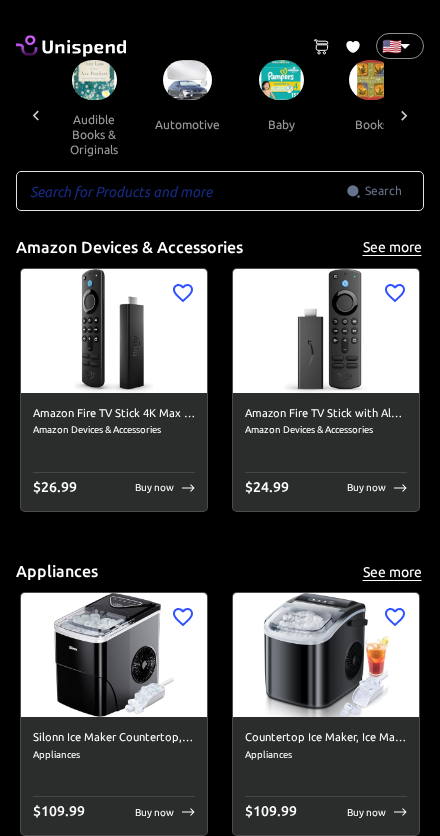 click at bounding box center [281, 80] 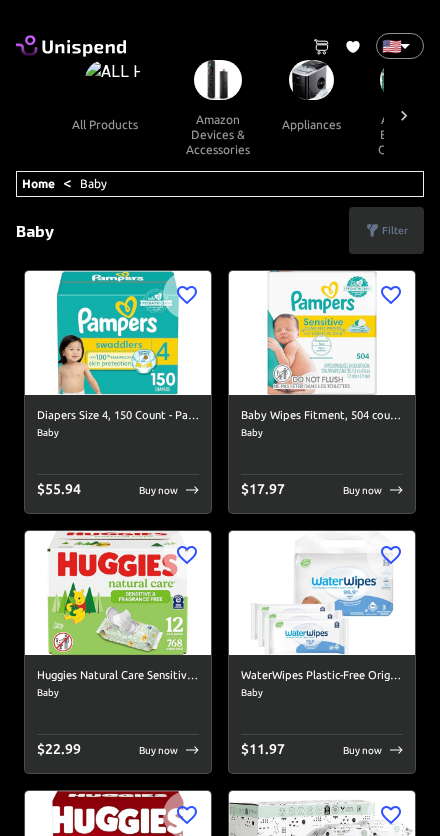 scroll, scrollTop: 0, scrollLeft: 224, axis: horizontal 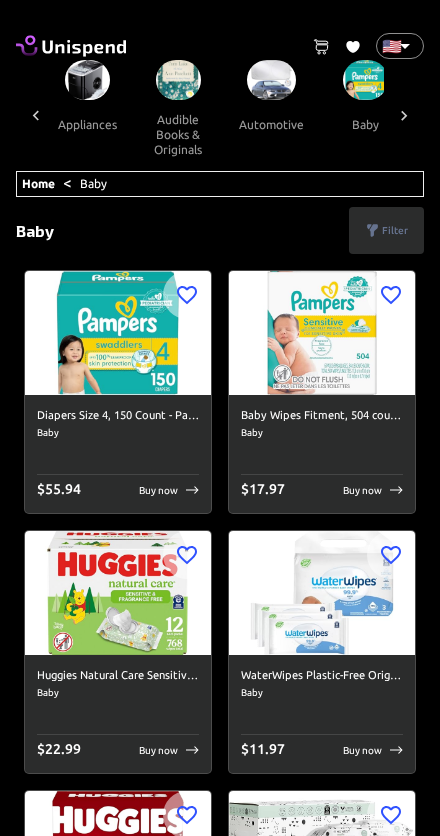 click on "0 Cart 0 Favorites 🇺🇸 US ​ all products amazon devices & accessories appliances audible books & originals automotive baby books camera & photo products cell phones & accessories climate pledge friendly clothing, shoes & jewelry computers & accessories electronics entertainment collectibles grocery & gourmet food handmade products health & household home & kitchen industrial & scientific musical instruments kitchen & dining pet supplies sports & outdoors amazon renewed apps & games arts, crafts & sewing beauty & personal care cds & vinyl mobile money fashion airtime swap crypto Home    <  Baby ​ Search ​   Filter Clear filters Price range   $ 1  -  $25 $ 26  -  $50 $ 51  -  $100 $ 101  -  $500 $ 501  -  more Category   (1) Amazon Devices & Accessories Appliances Audible Books & Originals Automotive Baby Books Camera & Photo Products Cell Phones & Accessories Climate Pledge Friendly Clothing, Shoes & Jewelry Computers & Accessories Electronics Entertainment Collectibles Grocery & Gourmet Food Search" at bounding box center (220, 6697) 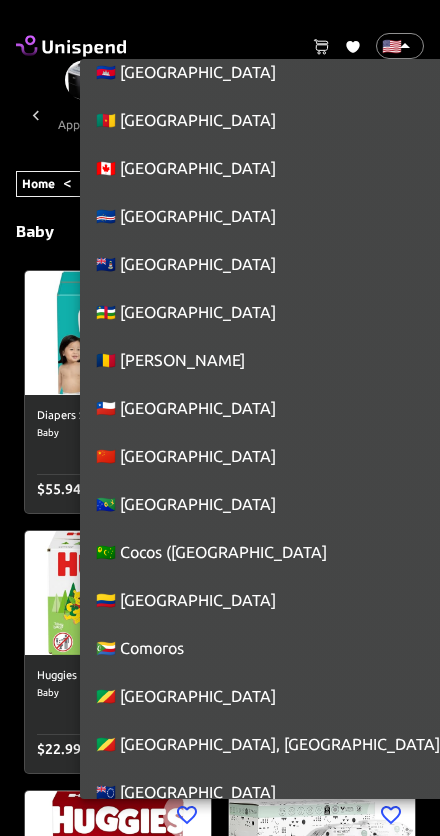 scroll, scrollTop: 1697, scrollLeft: 0, axis: vertical 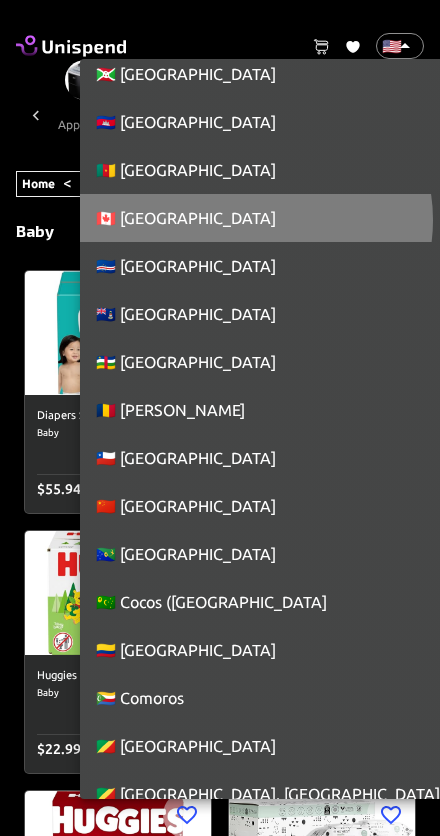 click on "🇨🇦 [GEOGRAPHIC_DATA]" at bounding box center [284, 218] 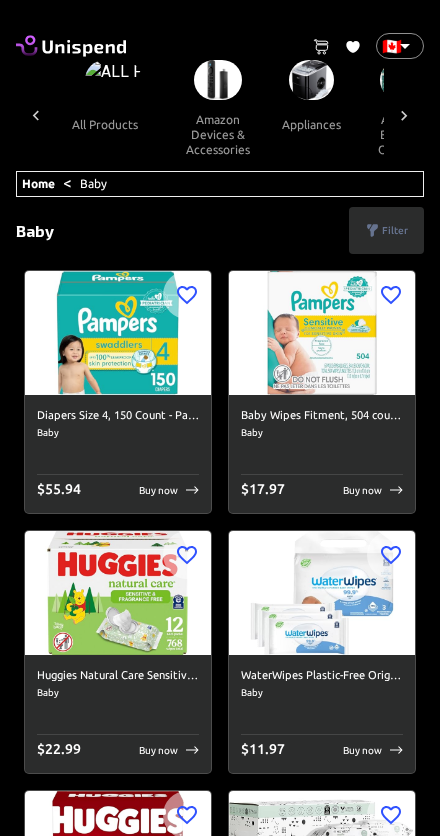 scroll, scrollTop: 0, scrollLeft: 224, axis: horizontal 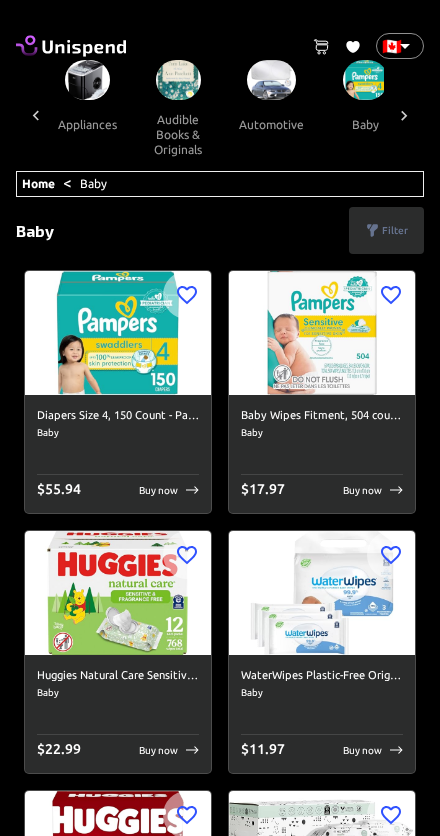 click on "Buy now" at bounding box center [158, 490] 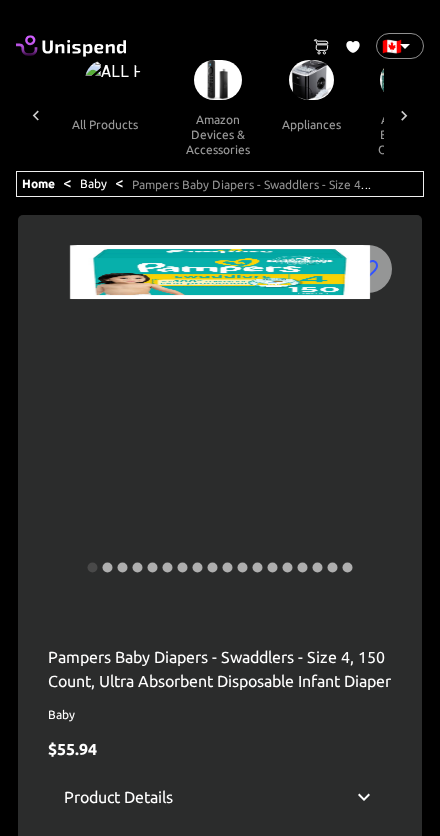 scroll, scrollTop: 0, scrollLeft: 224, axis: horizontal 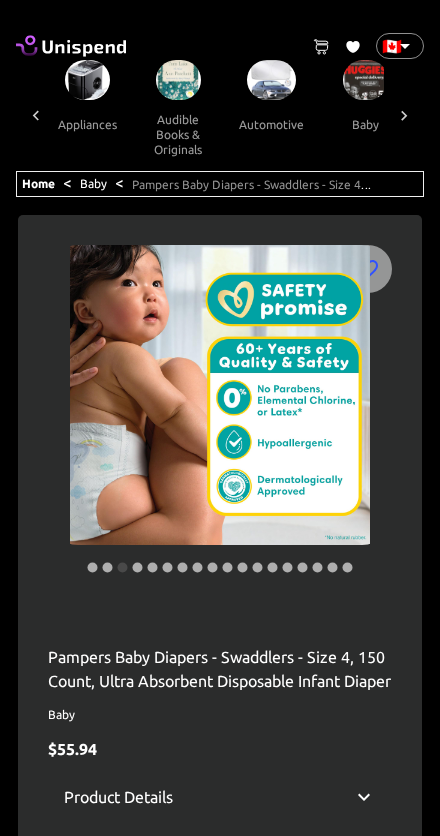 click at bounding box center (404, 115) 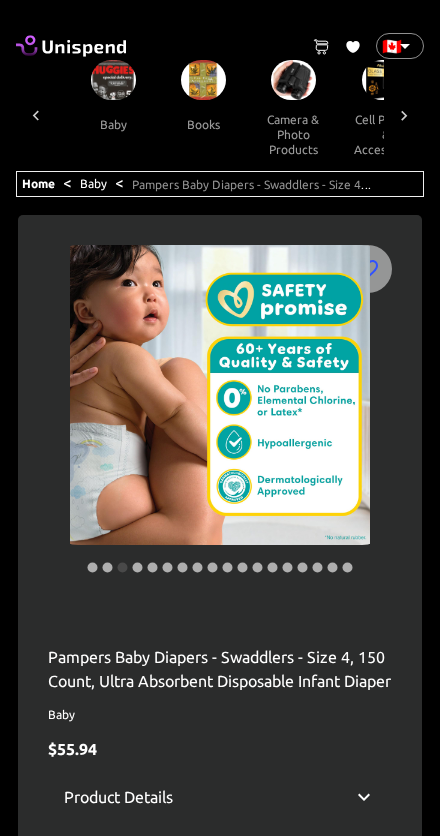 scroll, scrollTop: 0, scrollLeft: 500, axis: horizontal 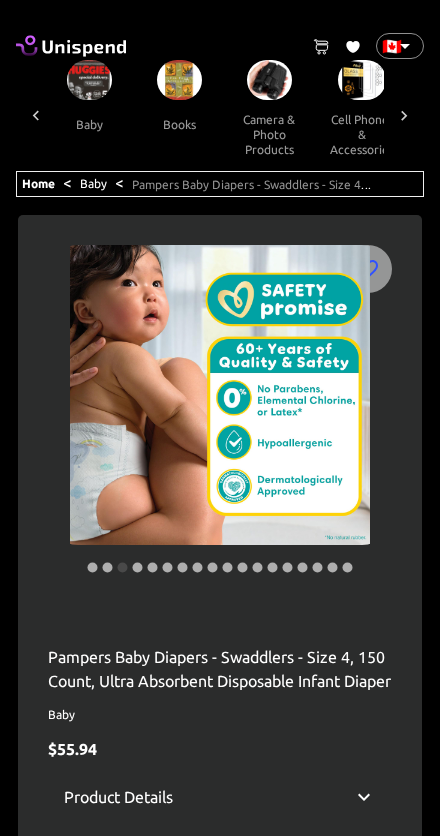 click 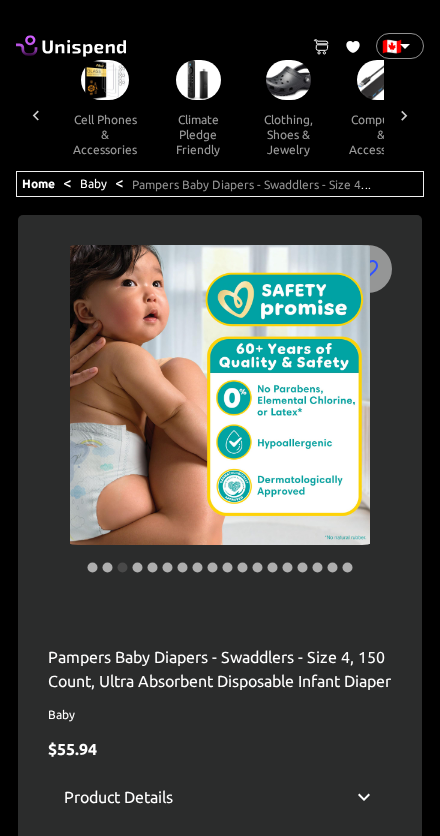 scroll, scrollTop: 0, scrollLeft: 776, axis: horizontal 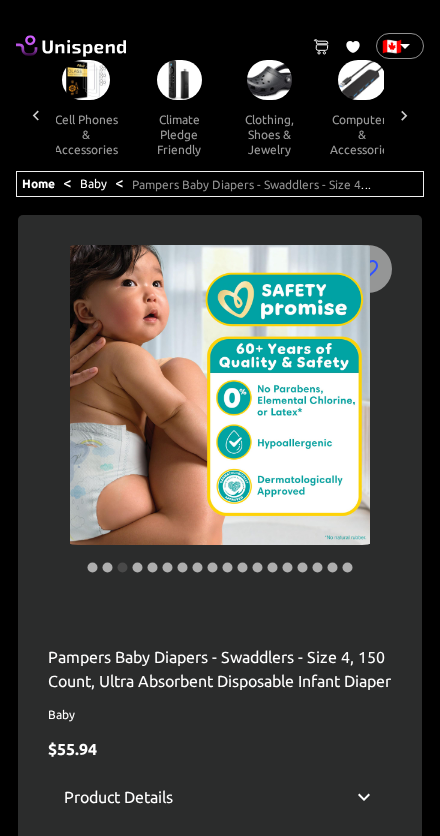 click 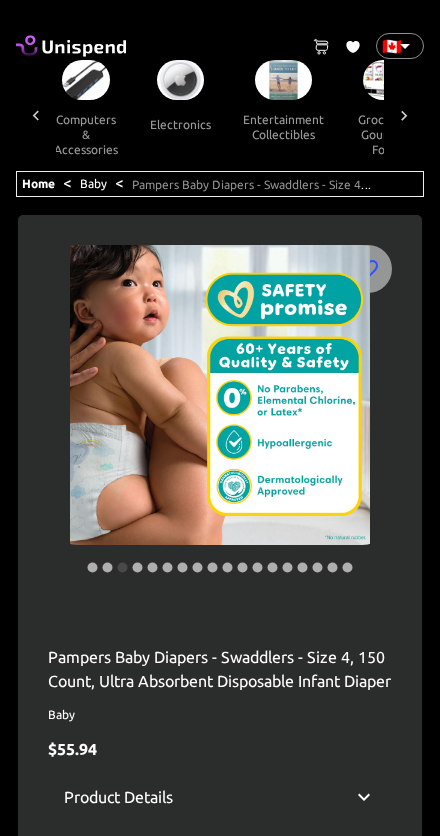click 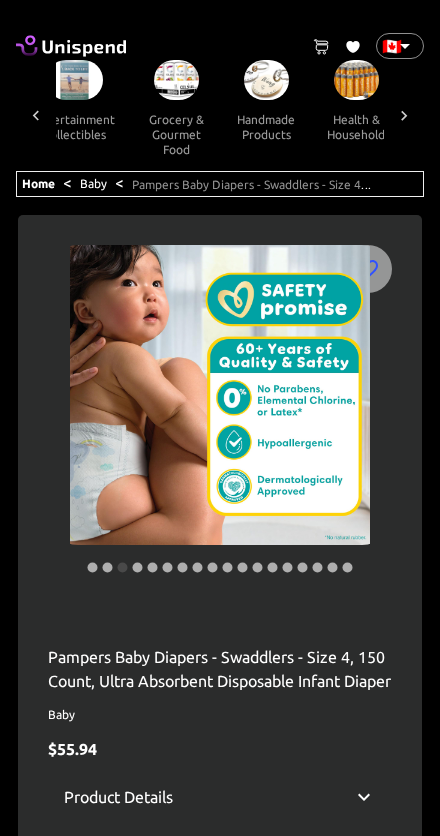 scroll, scrollTop: 0, scrollLeft: 1328, axis: horizontal 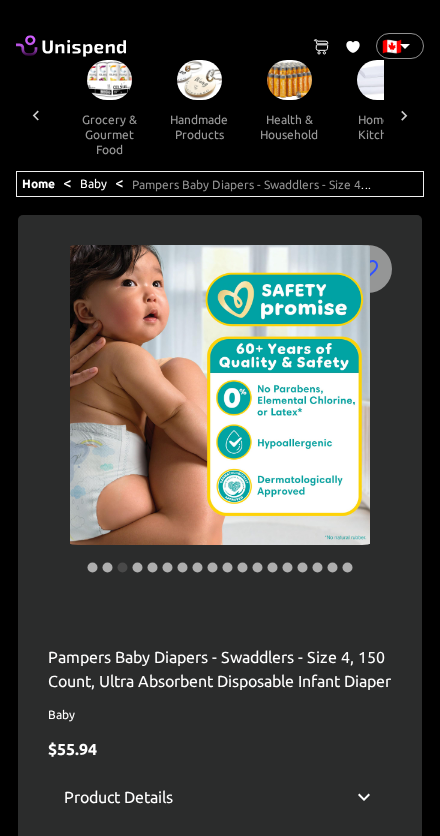 click 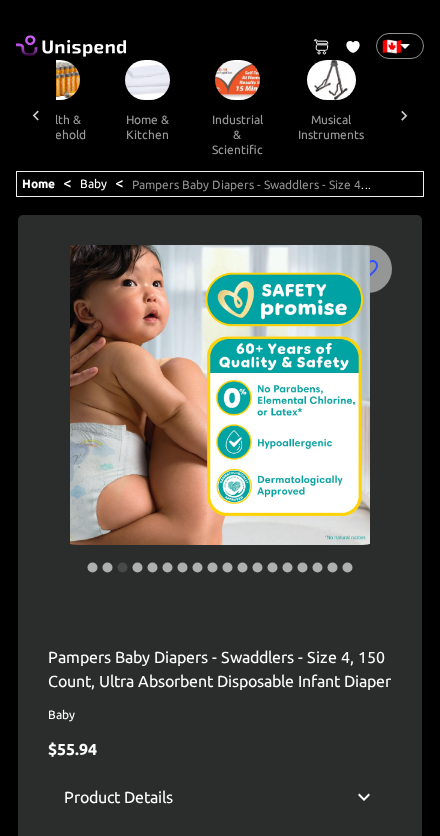 scroll, scrollTop: 0, scrollLeft: 1604, axis: horizontal 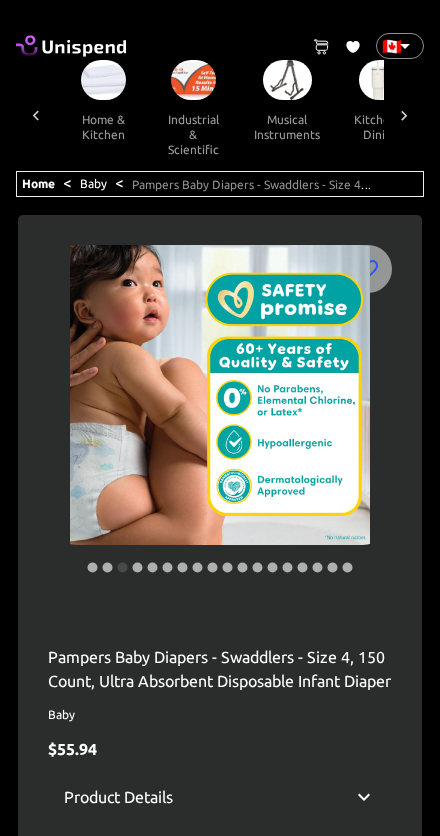 click 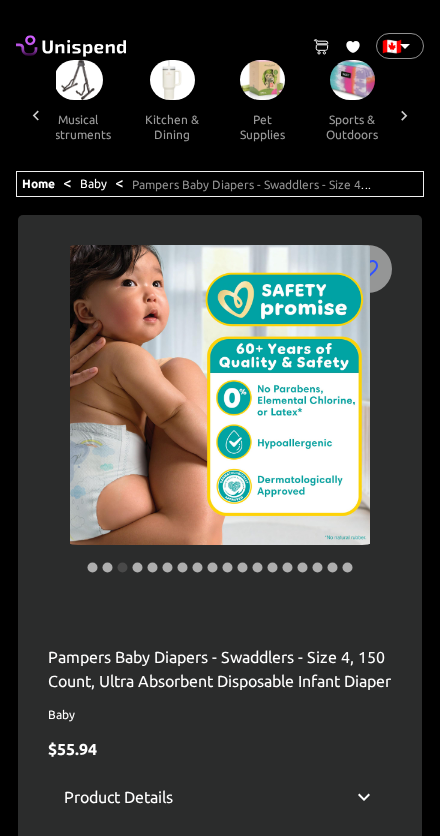 scroll, scrollTop: 0, scrollLeft: 1880, axis: horizontal 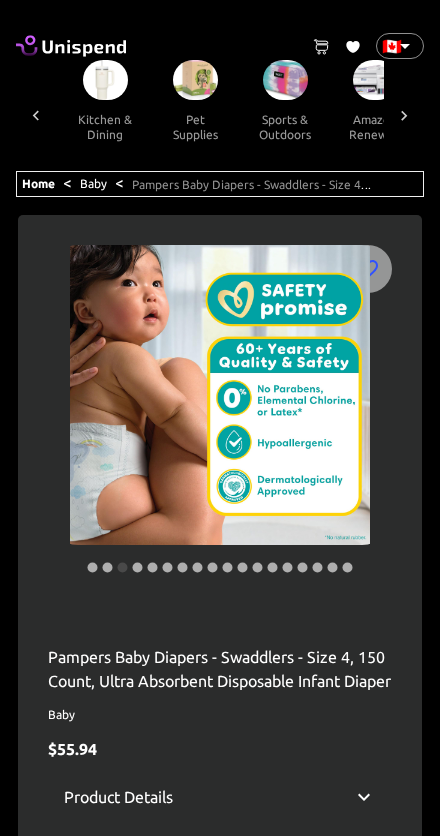 click 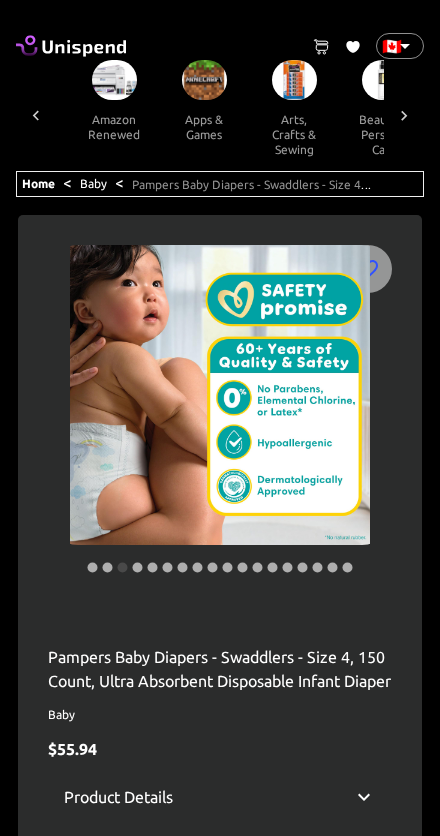 scroll, scrollTop: 0, scrollLeft: 2156, axis: horizontal 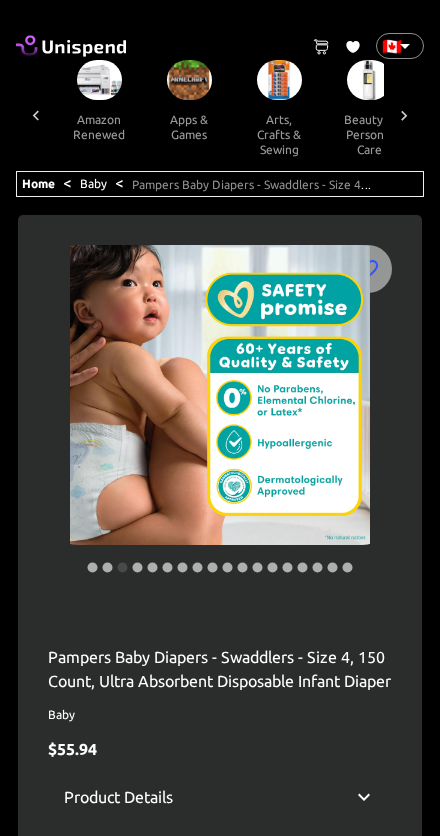 click 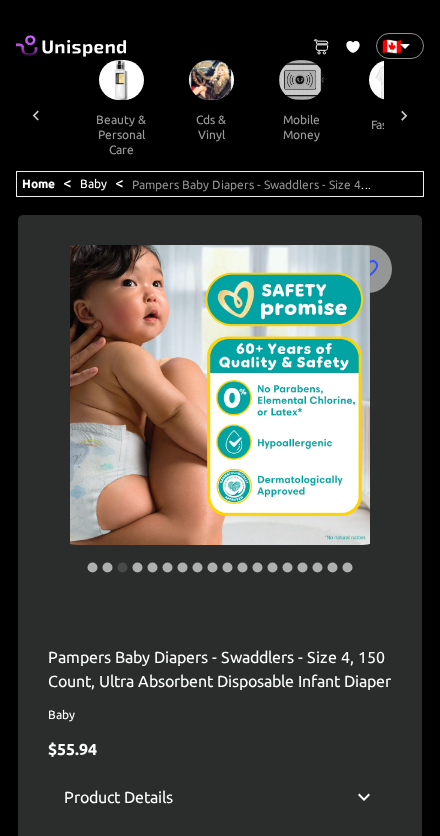 scroll, scrollTop: 0, scrollLeft: 2432, axis: horizontal 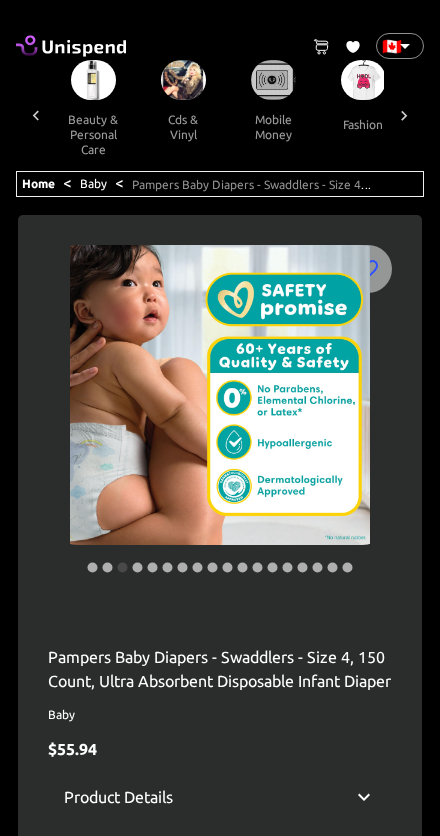 click at bounding box center [404, 115] 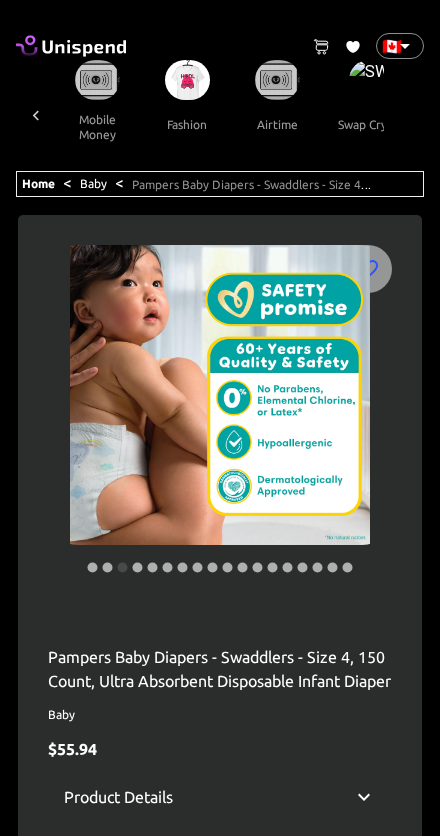 click on "all products amazon devices & accessories appliances audible books & originals automotive baby books camera & photo products cell phones & accessories climate pledge friendly clothing, shoes & jewelry computers & accessories electronics entertainment collectibles grocery & gourmet food handmade products health & household home & kitchen industrial & scientific musical instruments kitchen & dining pet supplies sports & outdoors amazon renewed apps & games arts, crafts & sewing beauty & personal care cds & vinyl mobile money fashion airtime swap crypto" at bounding box center [220, 115] 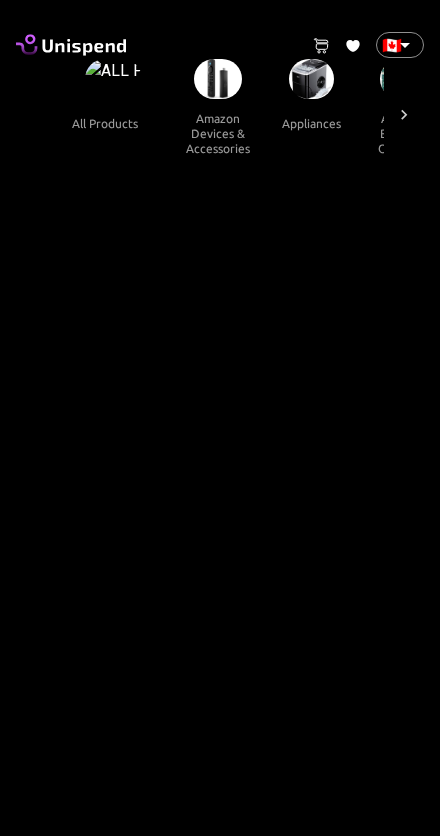 scroll, scrollTop: 2, scrollLeft: 0, axis: vertical 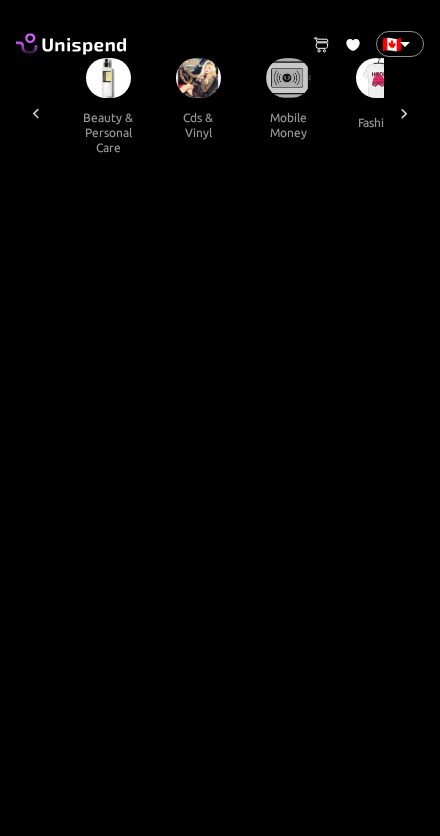 click at bounding box center [288, 78] 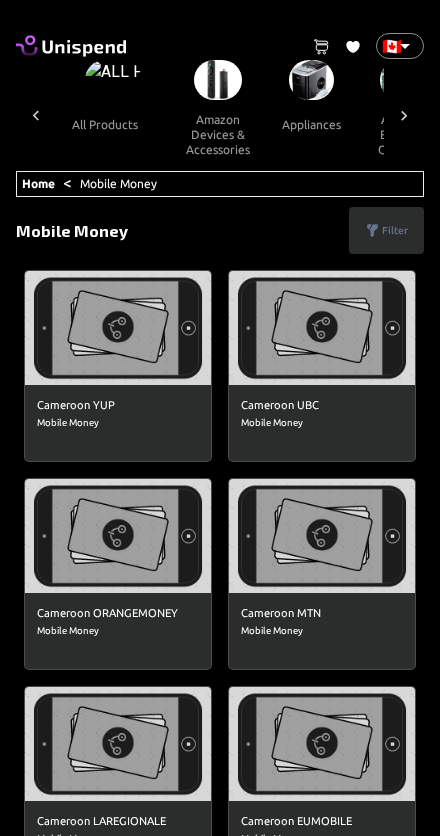 scroll, scrollTop: 0, scrollLeft: 2338, axis: horizontal 